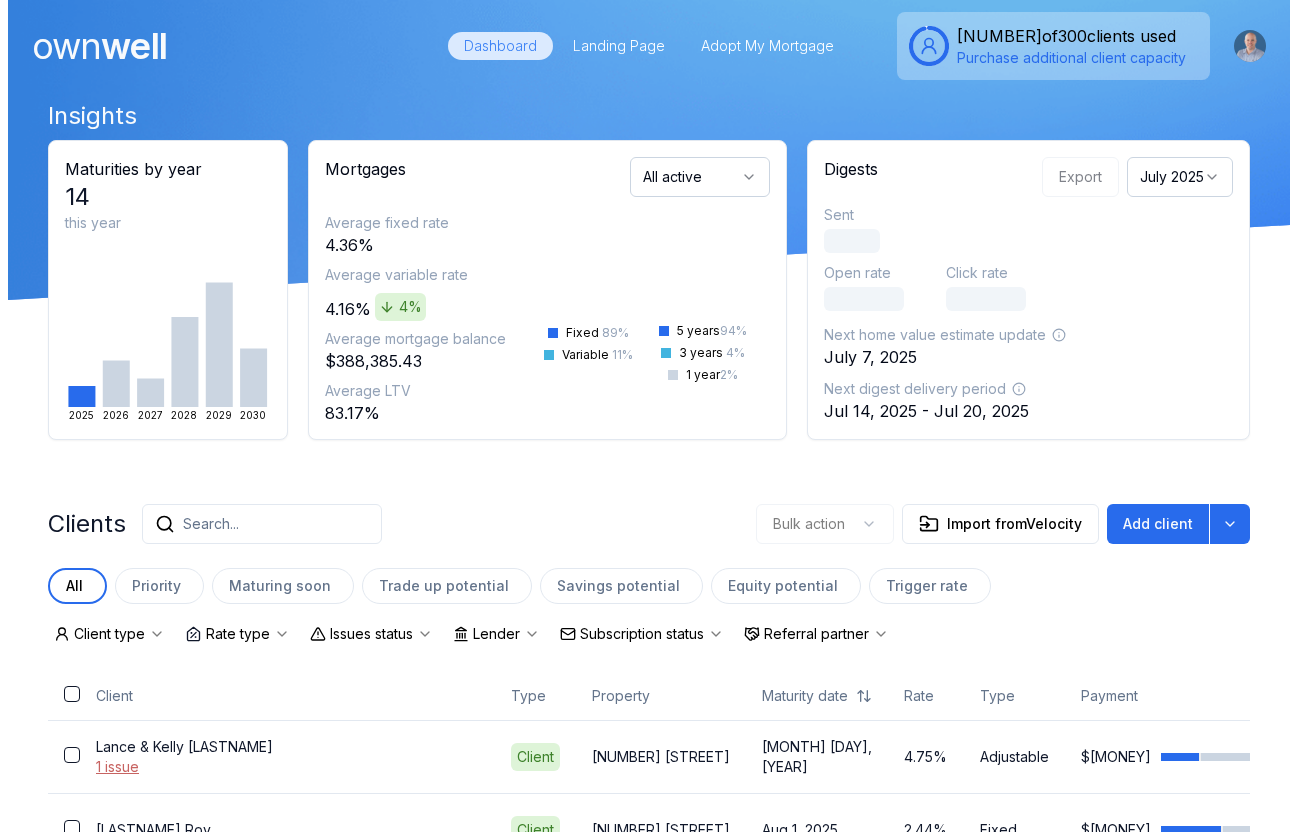 scroll, scrollTop: 0, scrollLeft: 0, axis: both 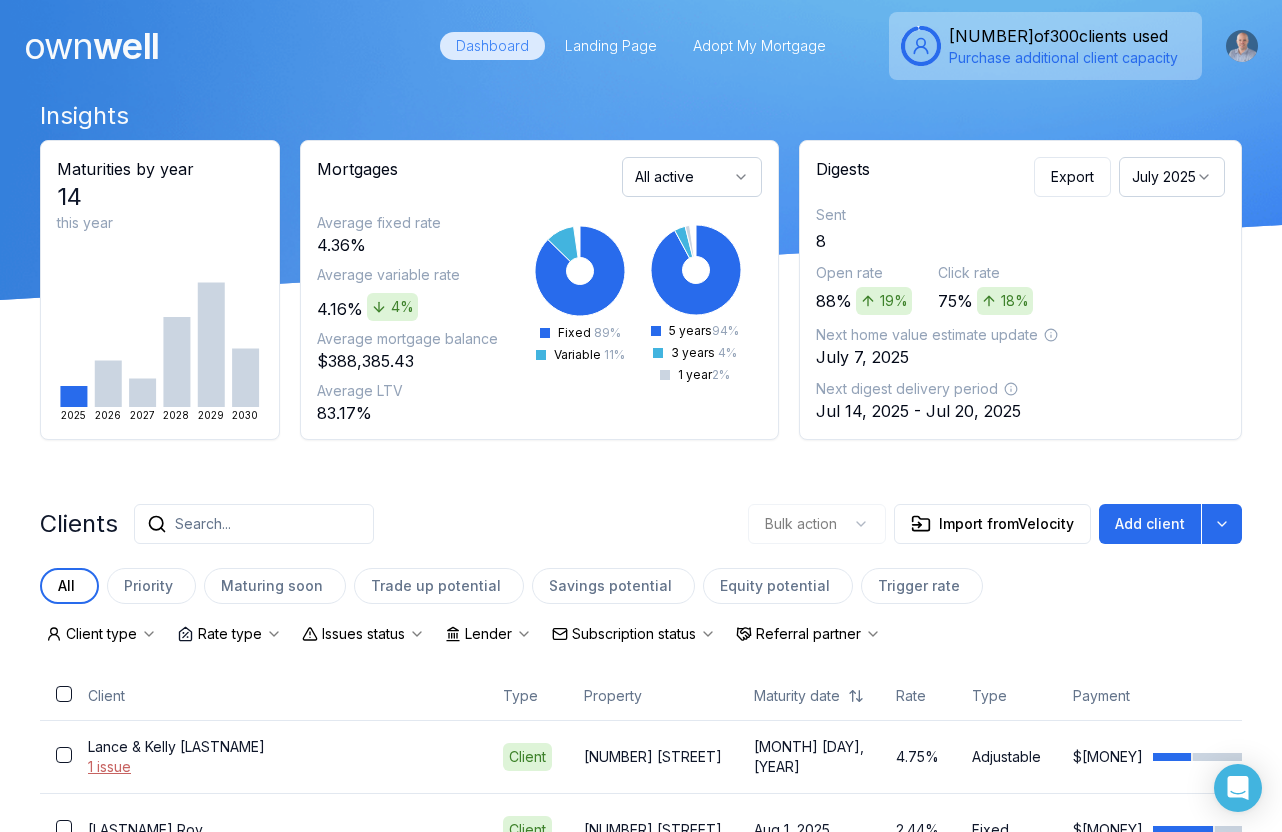 click on "Search..." at bounding box center [203, 524] 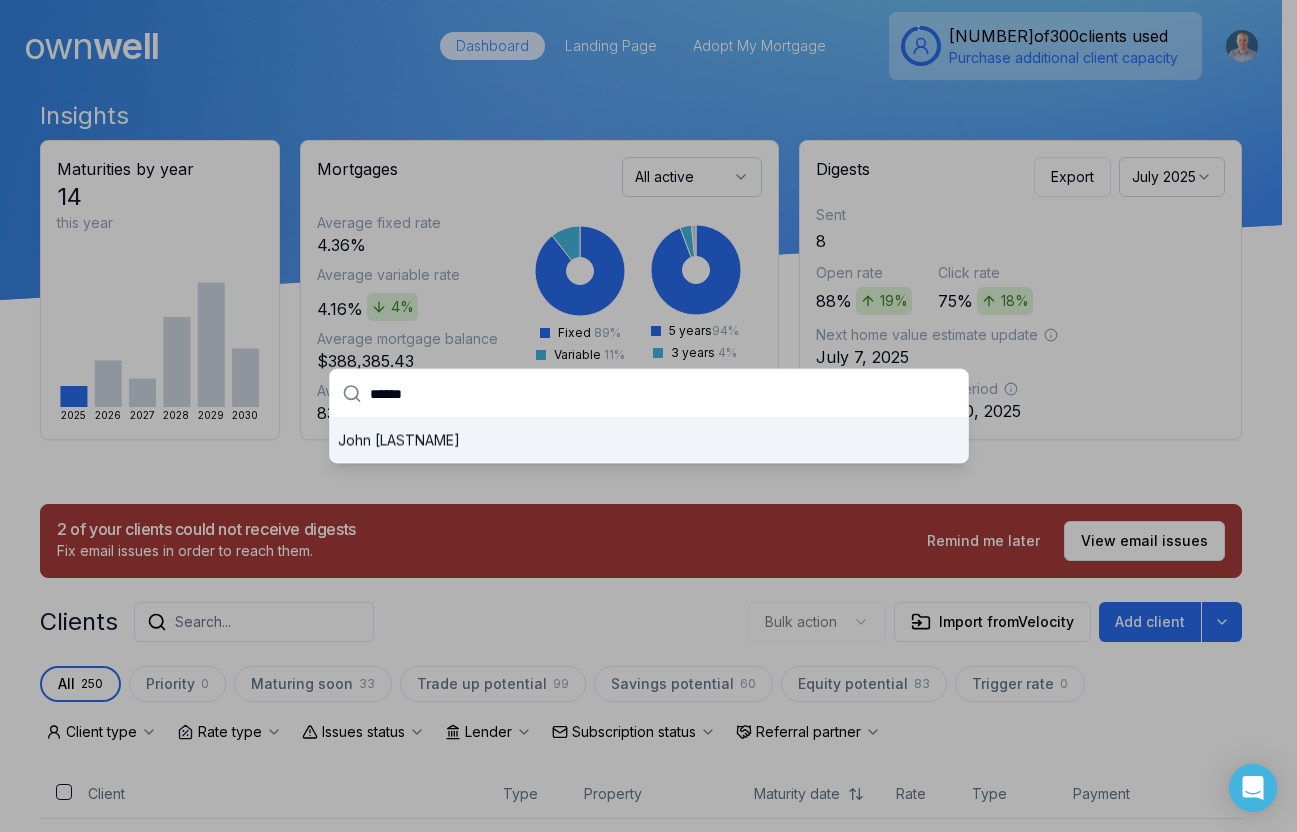 type on "******" 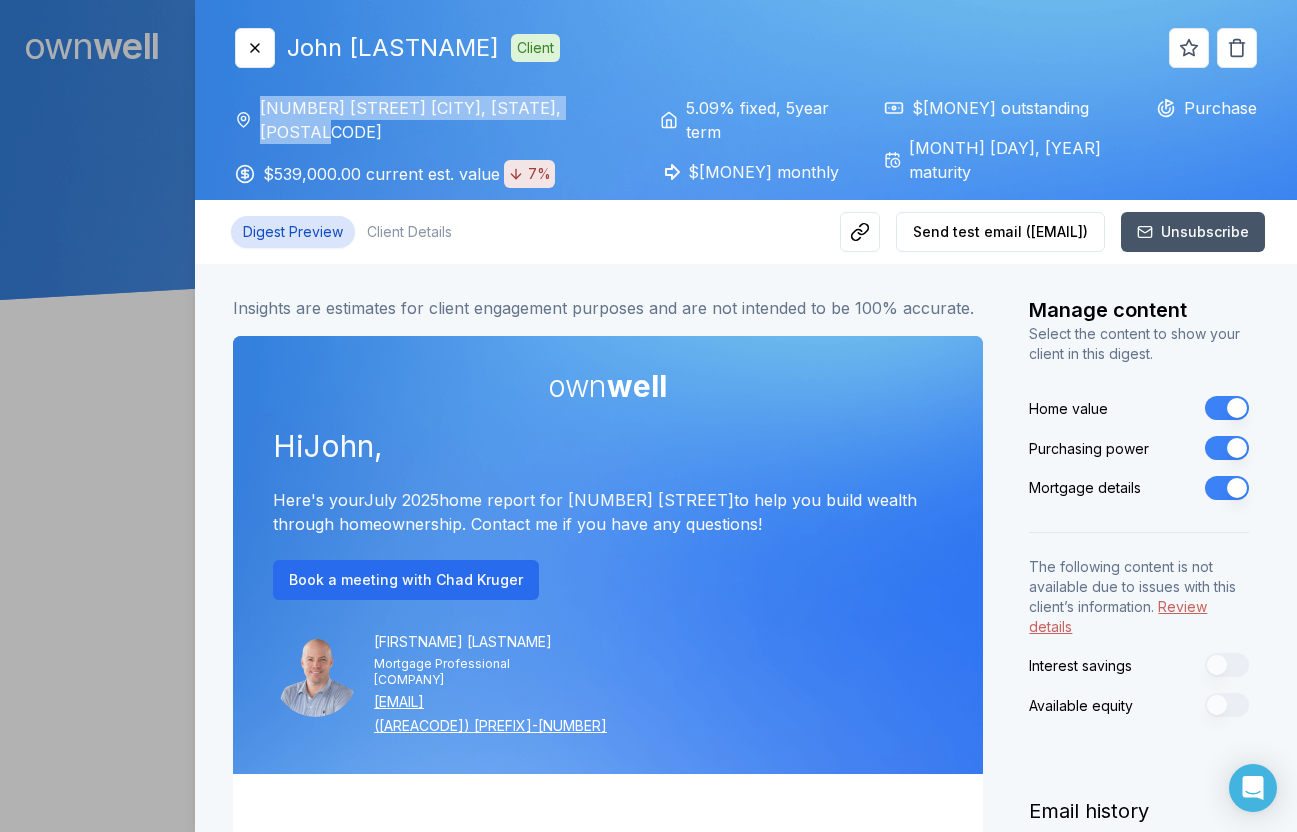drag, startPoint x: 264, startPoint y: 112, endPoint x: 614, endPoint y: 103, distance: 350.1157 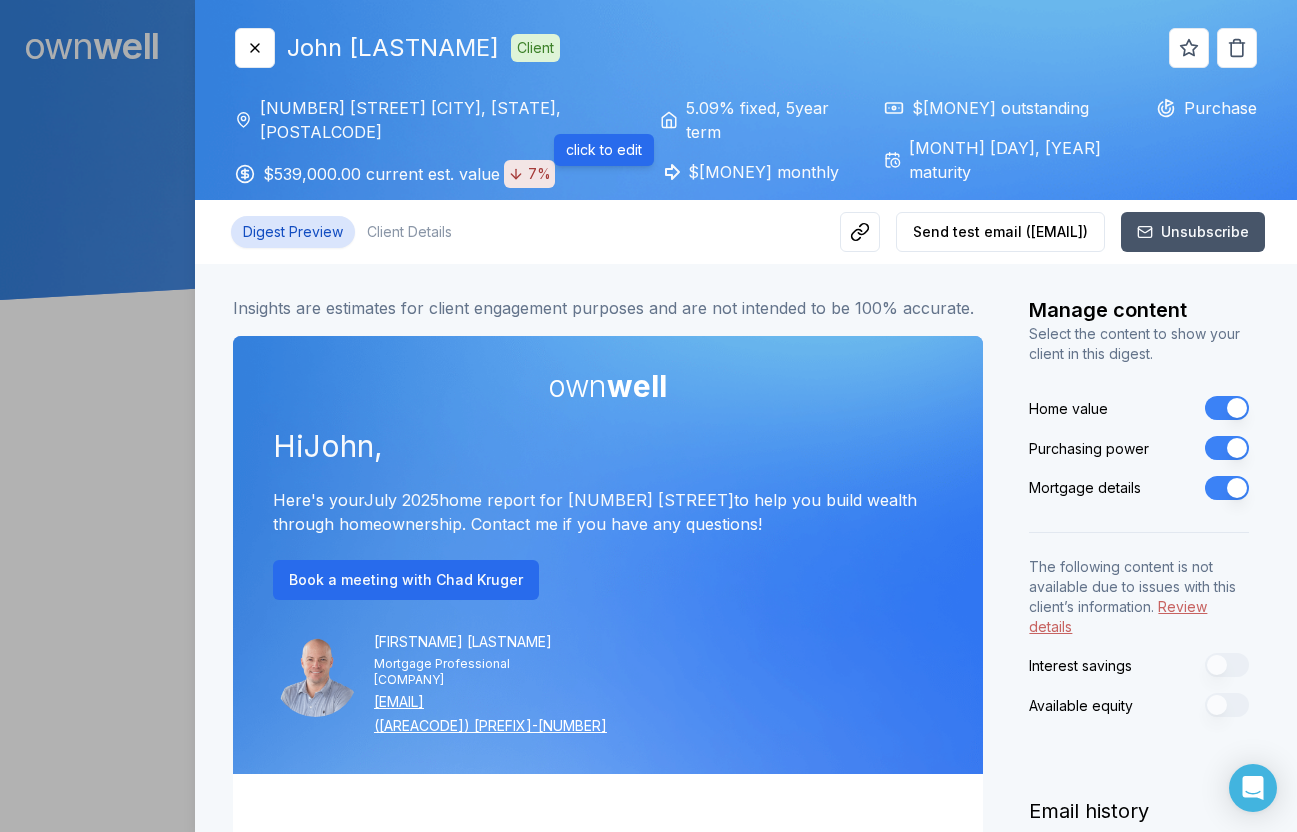 click on "click to edit" at bounding box center [604, 150] 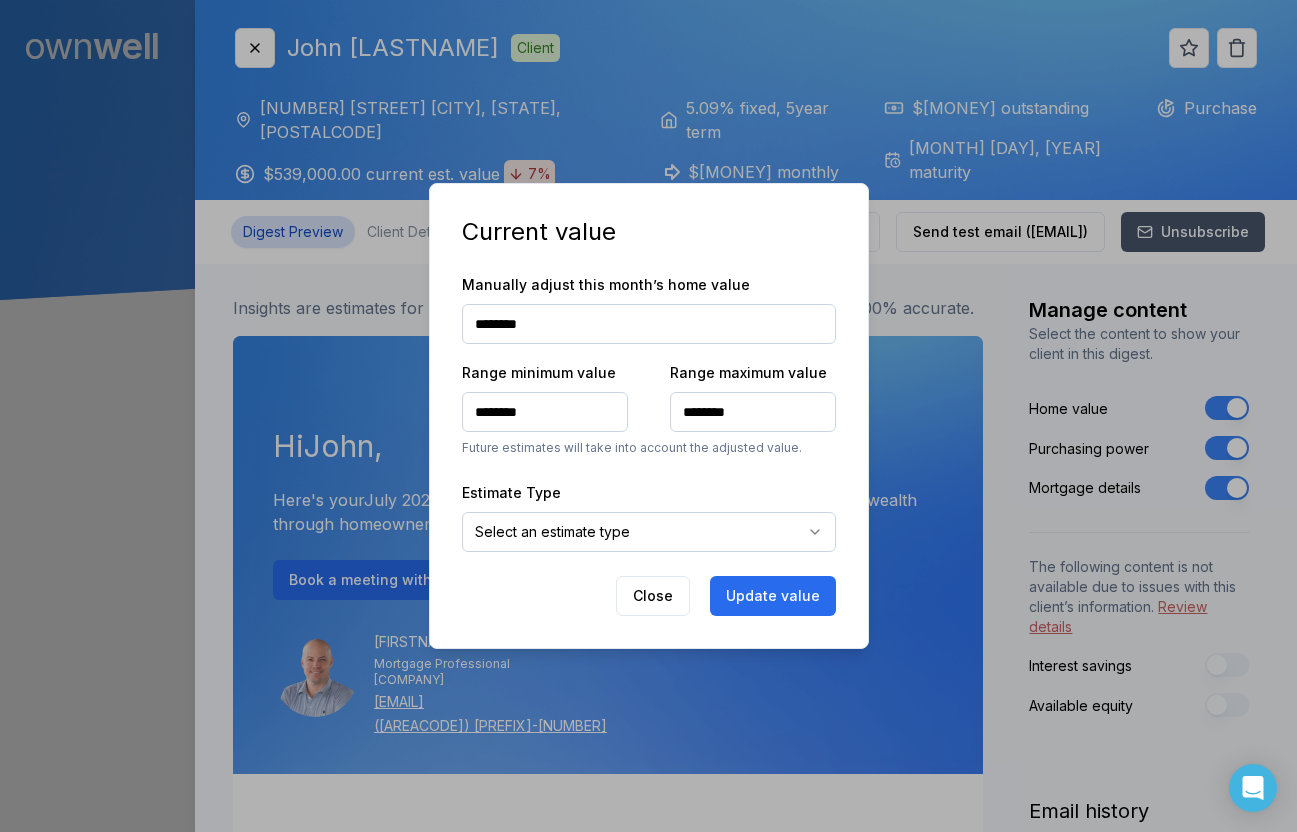 click on "Ownwell's platform is not optimized for mobile at this time. For the best experience, please use a desktop or laptop to manage your account. Note: The personalized homeownership reports you generate for clients are fully mobile-friendly and can be easily viewed on any device. own well Dashboard Landing Page Adopt My Mortgage [NUMBER] of [NUMBER] clients used Purchase additional client capacity Close [FIRSTNAME] [LASTNAME] Client [NUMBER] [STREET] [CITY], [STATE], [POSTALCODE] $[MONEY] current est. value [PERCENT]% [PERCENT]% fixed , [NUMBER] year term $[MONEY] monthly $[MONEY] outstanding [MONTH] [DAY], [YEAR] maturity Purchase Digest Preview Client Details Send test email ( [EMAIL] ) Unsubscribe Insights are estimates for client engagement purposes and are not intended to be 100% accurate. own well Hi [FIRSTNAME] , Here's your [MONTH] [YEAR] home report for [NUMBER] [STREET] to help you build wealth through homeownership. Contact me if you have any questions! Book a meeting with [FIRSTNAME] [LASTNAME] [PERCENT]%" at bounding box center [648, 150] 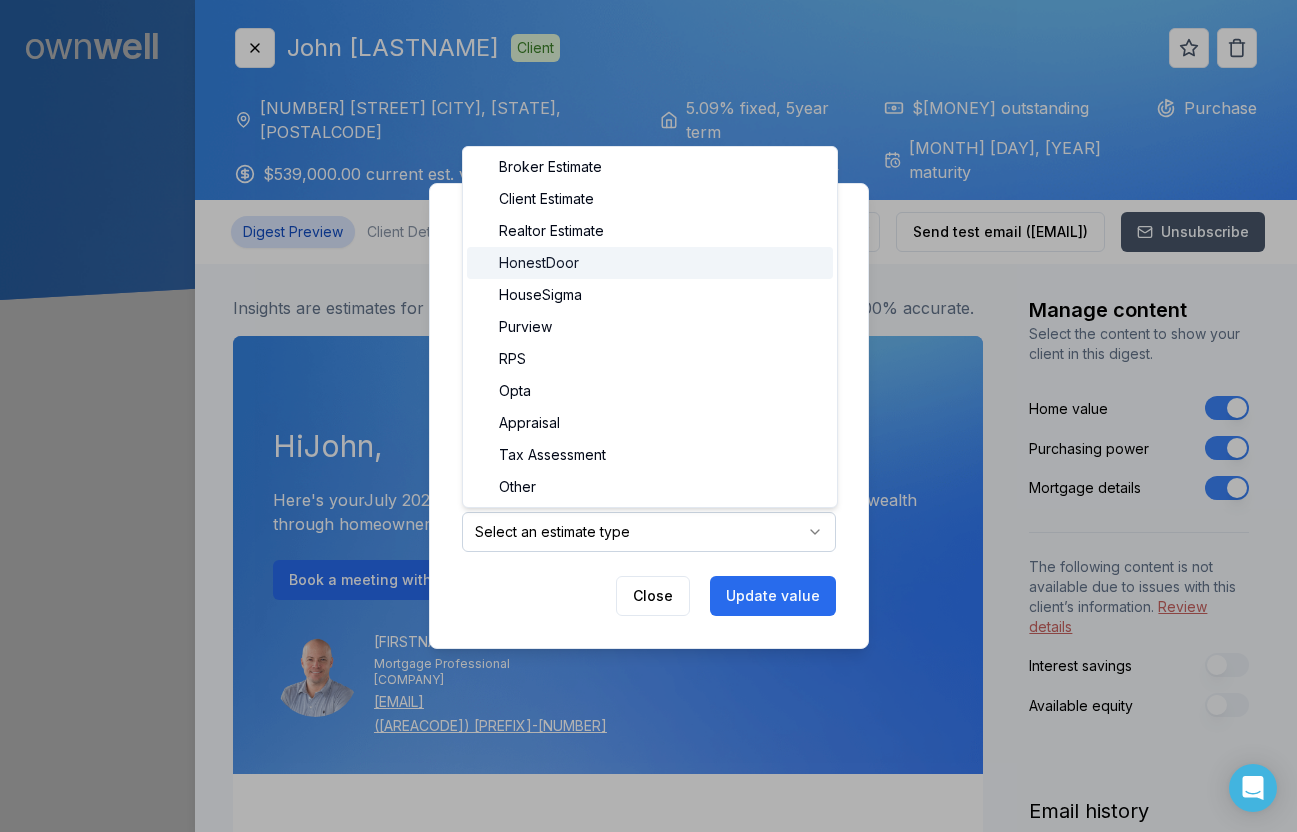 select on "**********" 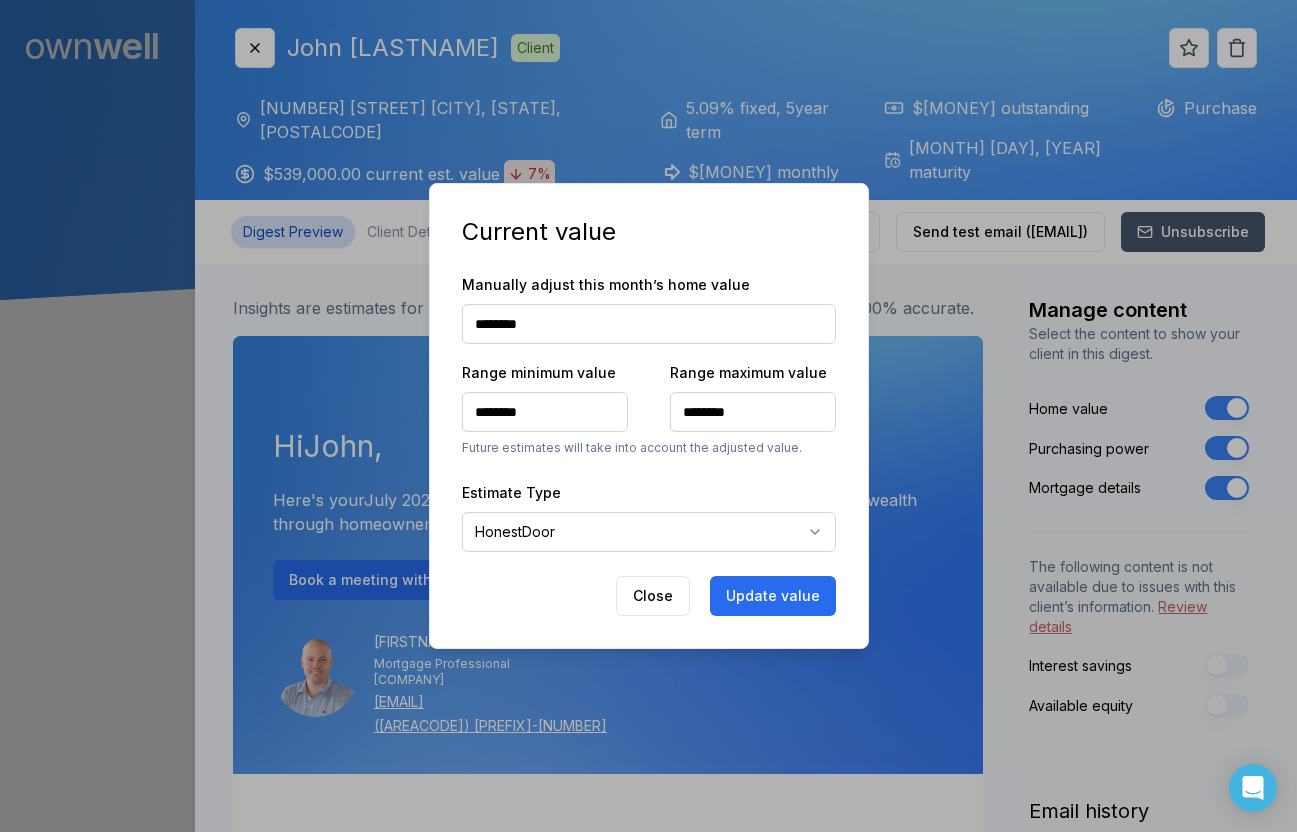 drag, startPoint x: 541, startPoint y: 326, endPoint x: 387, endPoint y: 324, distance: 154.01299 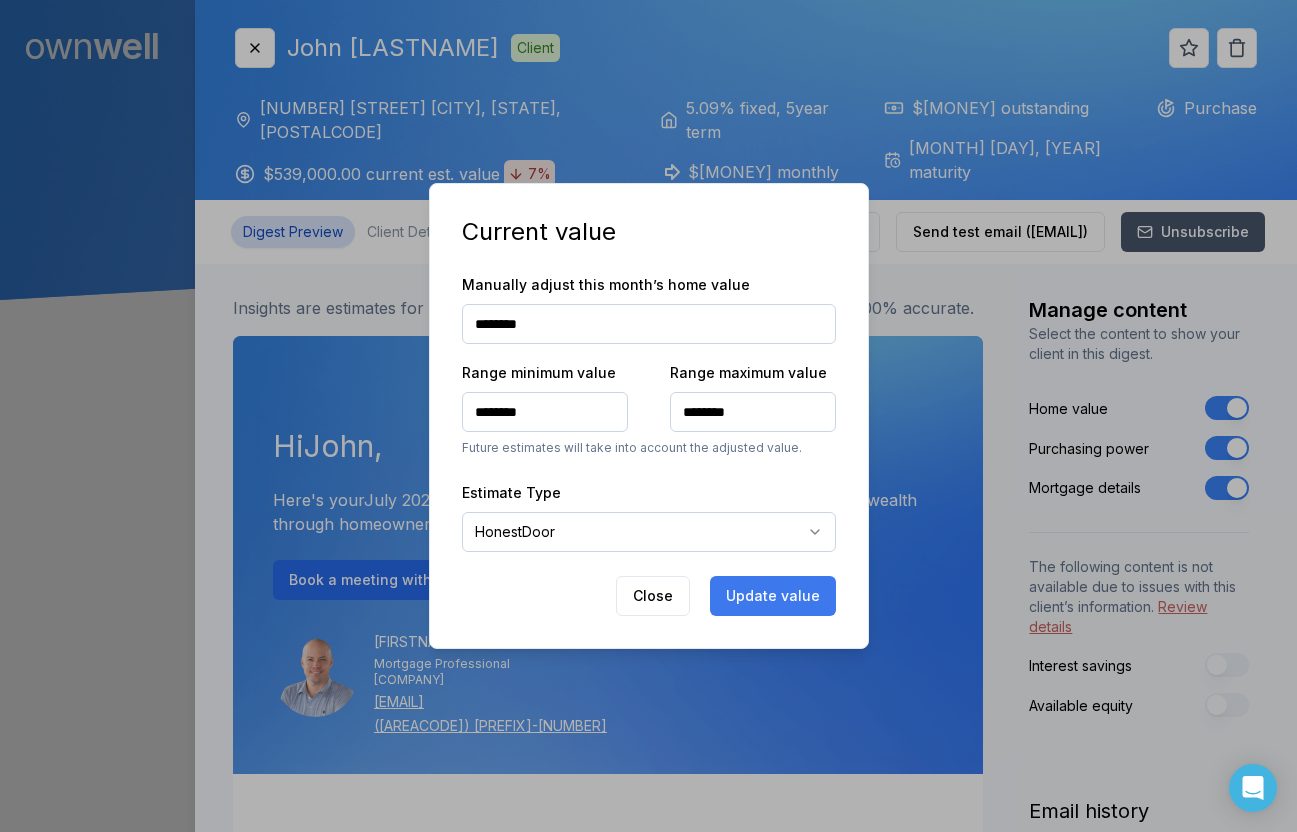 click on "Update value" at bounding box center [773, 596] 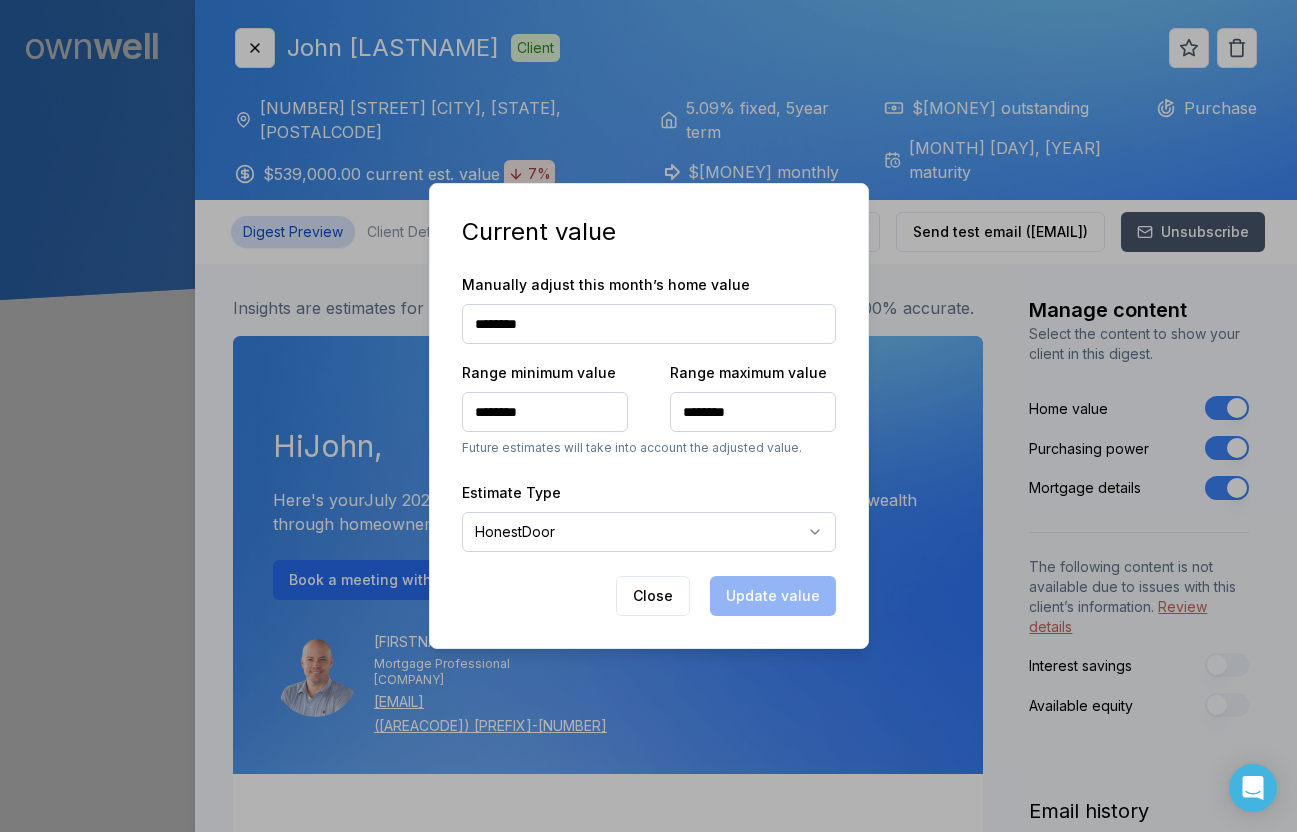 type on "********" 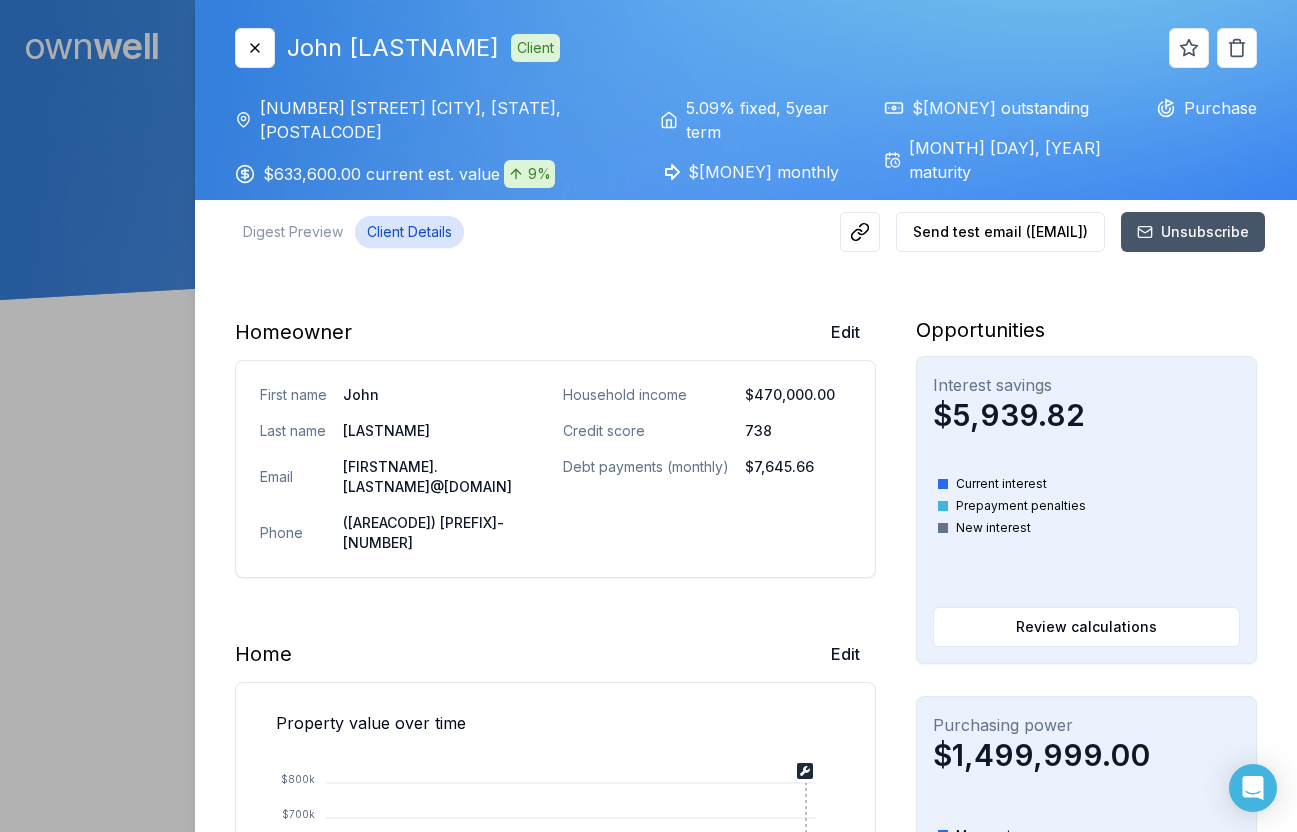 click on "Client Details" at bounding box center (409, 232) 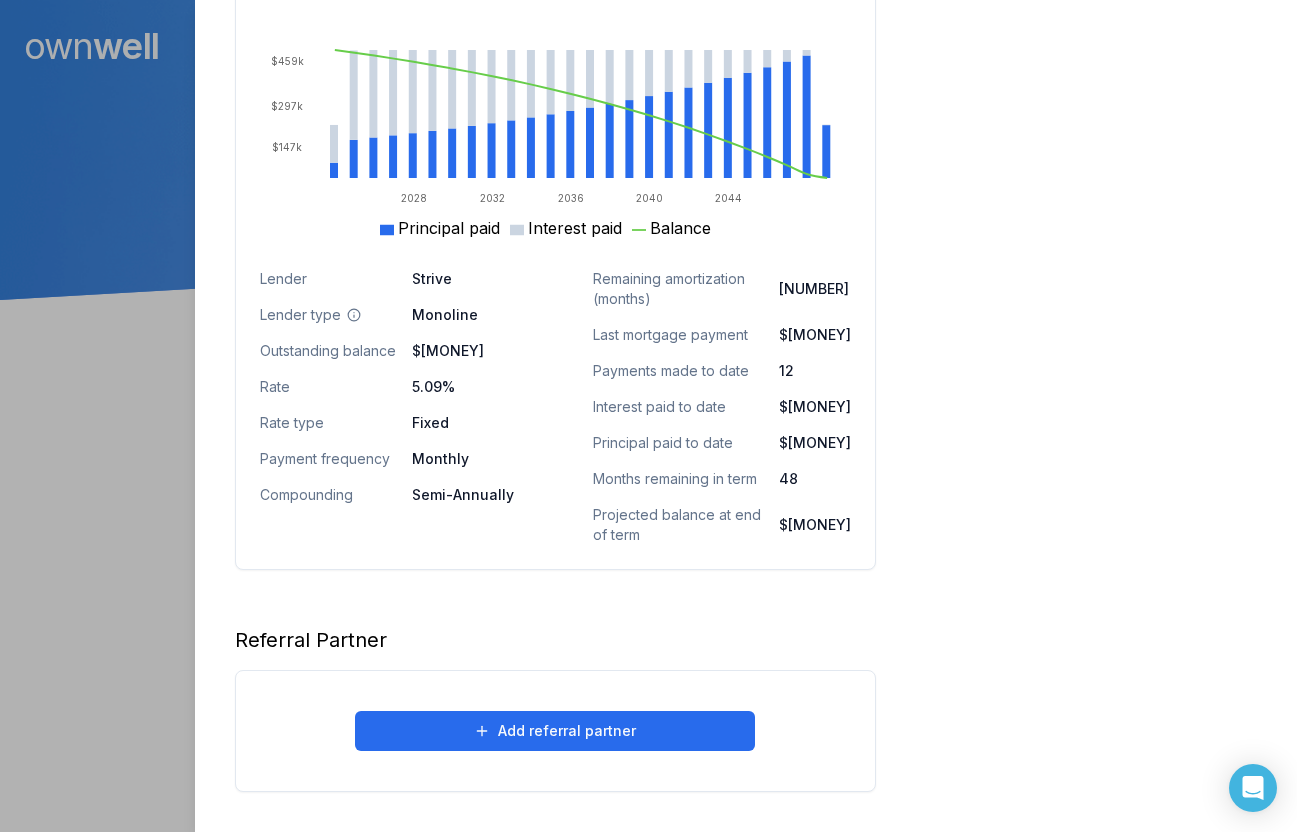 scroll, scrollTop: 1388, scrollLeft: 0, axis: vertical 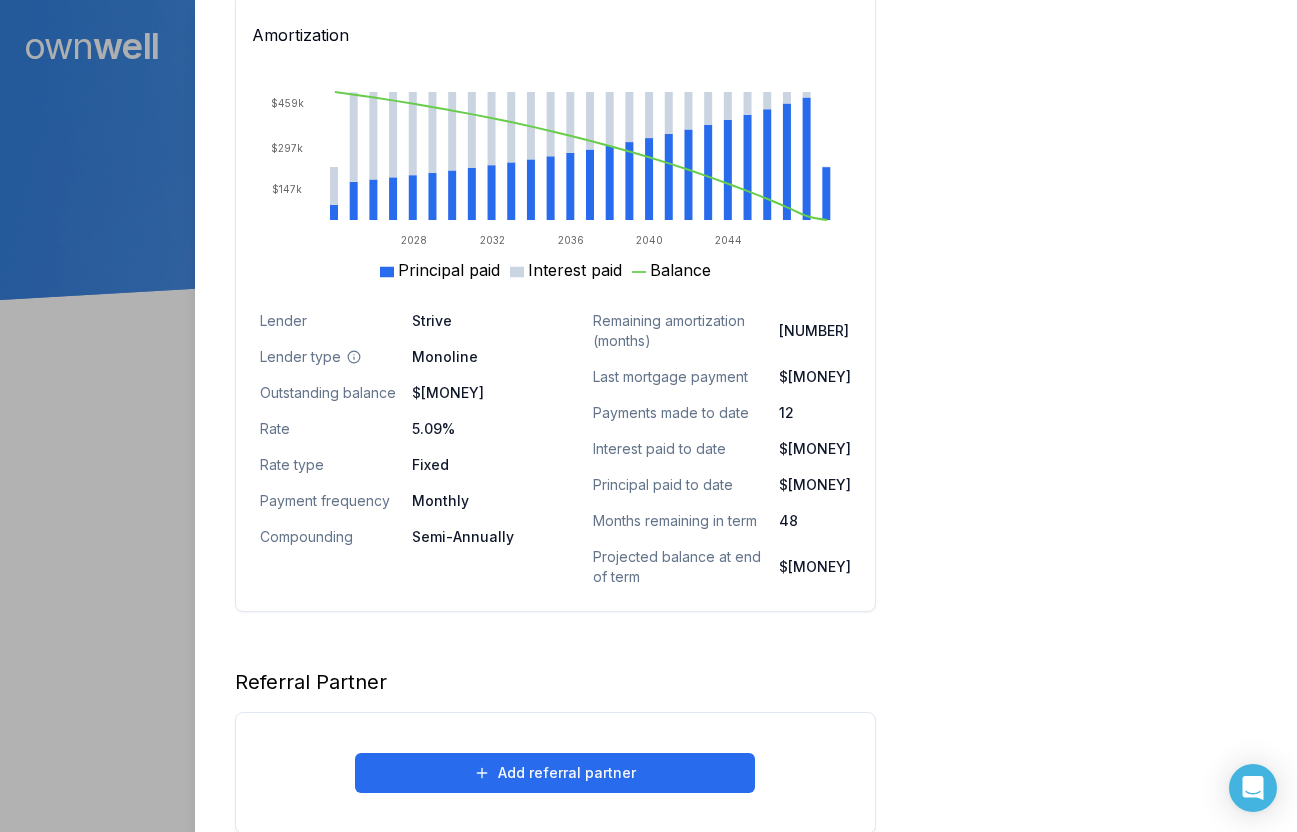 drag, startPoint x: 495, startPoint y: 375, endPoint x: 422, endPoint y: 373, distance: 73.02739 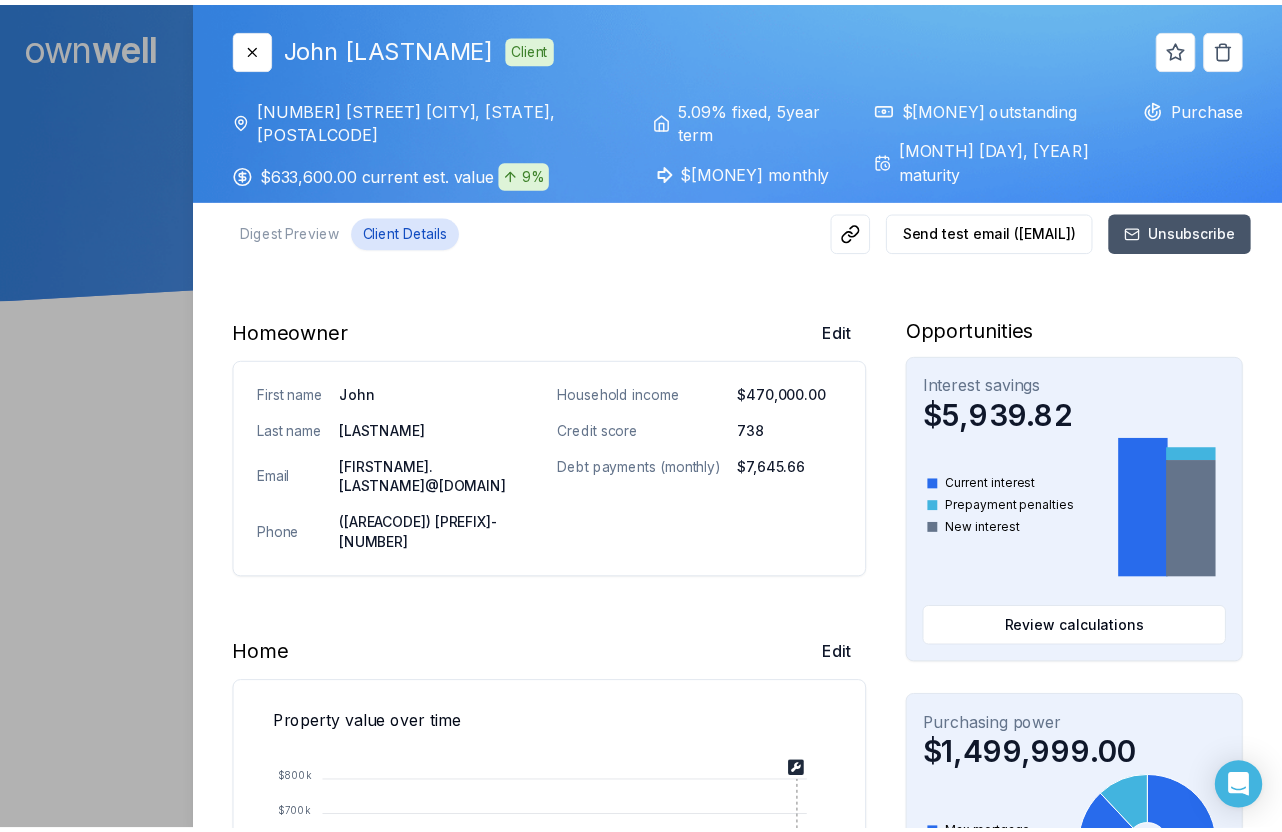 scroll, scrollTop: 4, scrollLeft: 0, axis: vertical 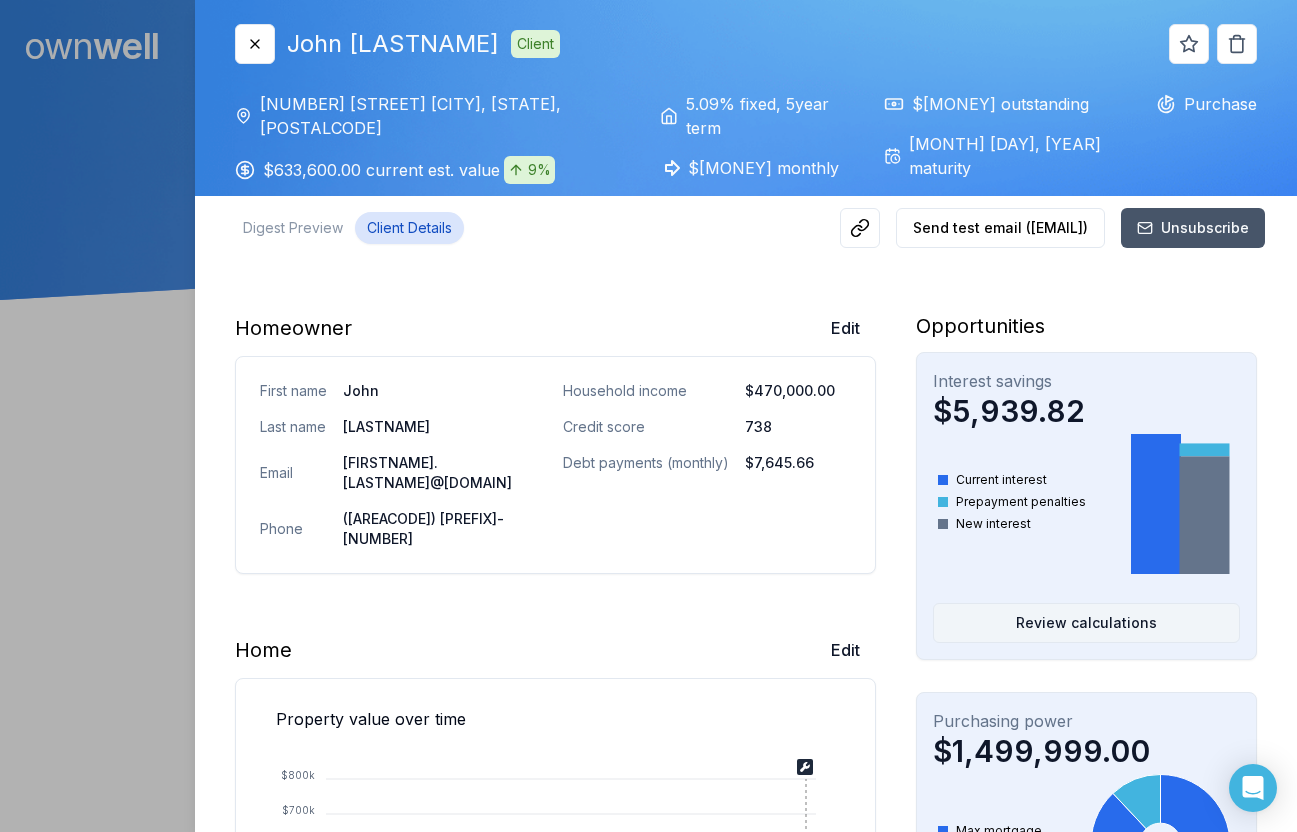 click on "Review calculations" at bounding box center (1086, 623) 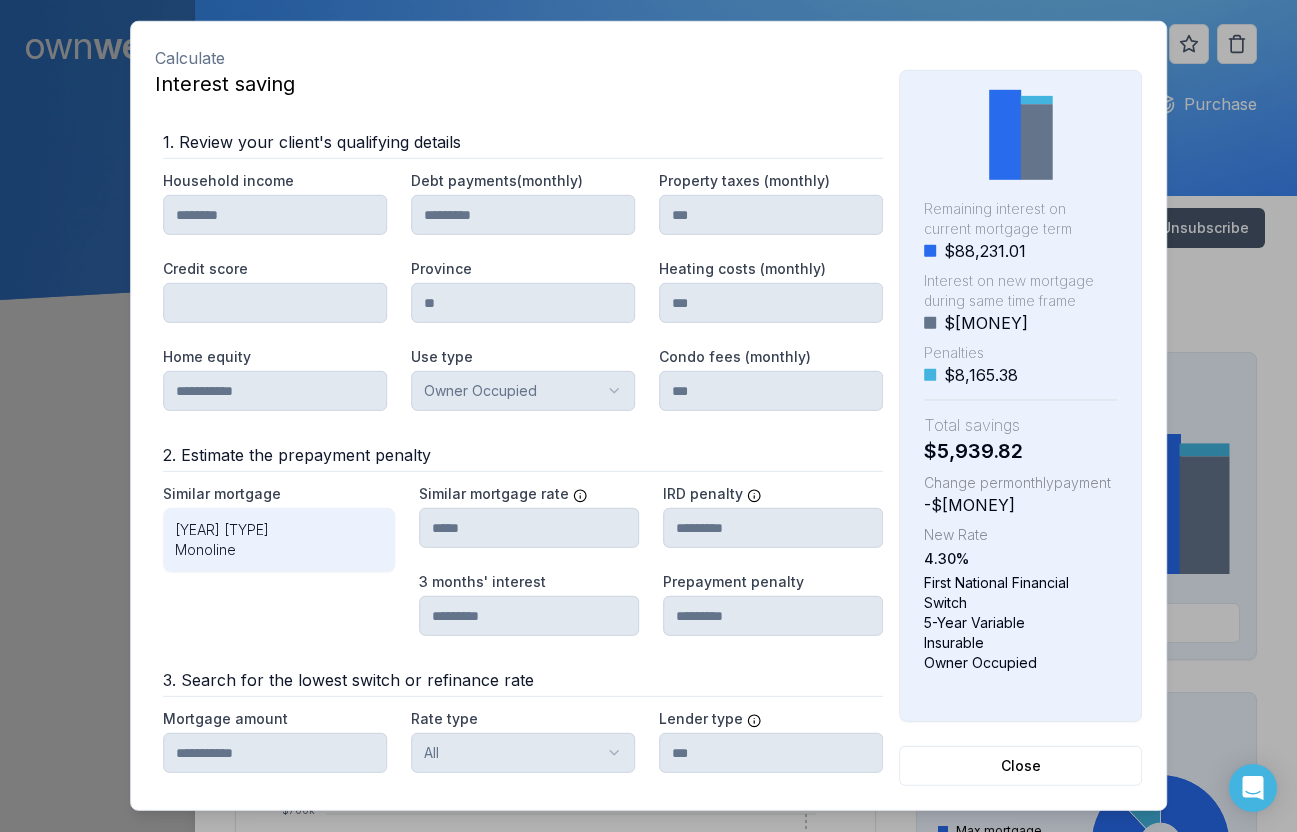 click on "Similar mortgage rate ***** IRD penalty ********* [NUMBER] months' interest ********* Prepayment penalty *********" at bounding box center (651, 560) 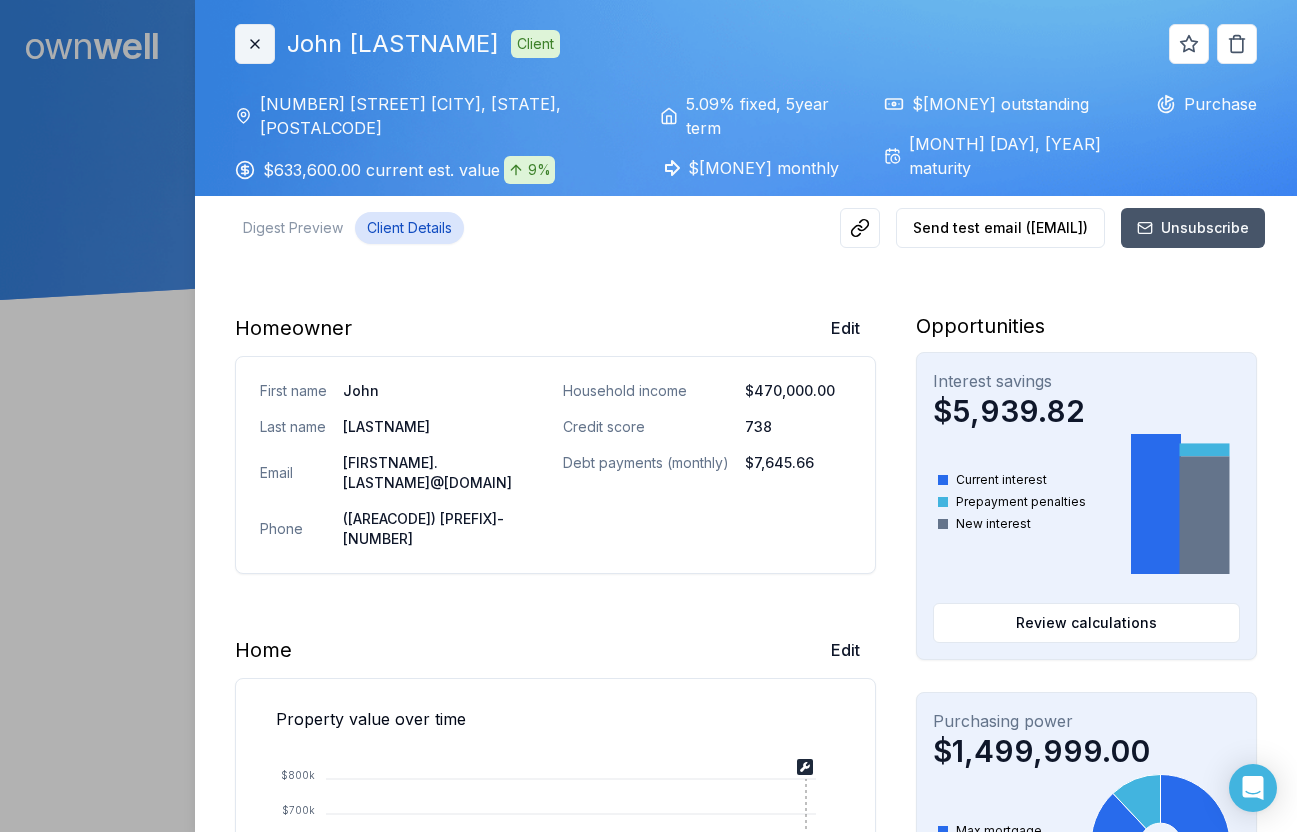 click 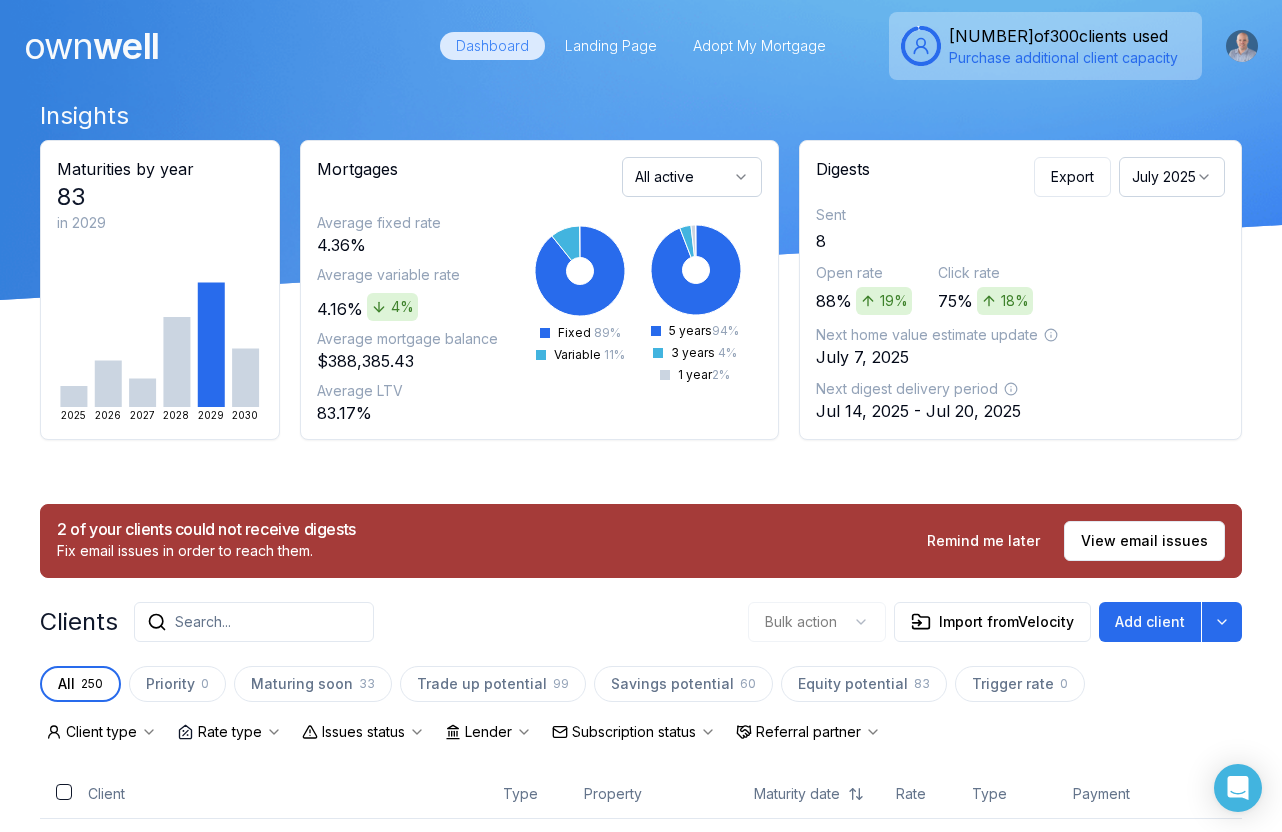 click on "Search..." at bounding box center (203, 622) 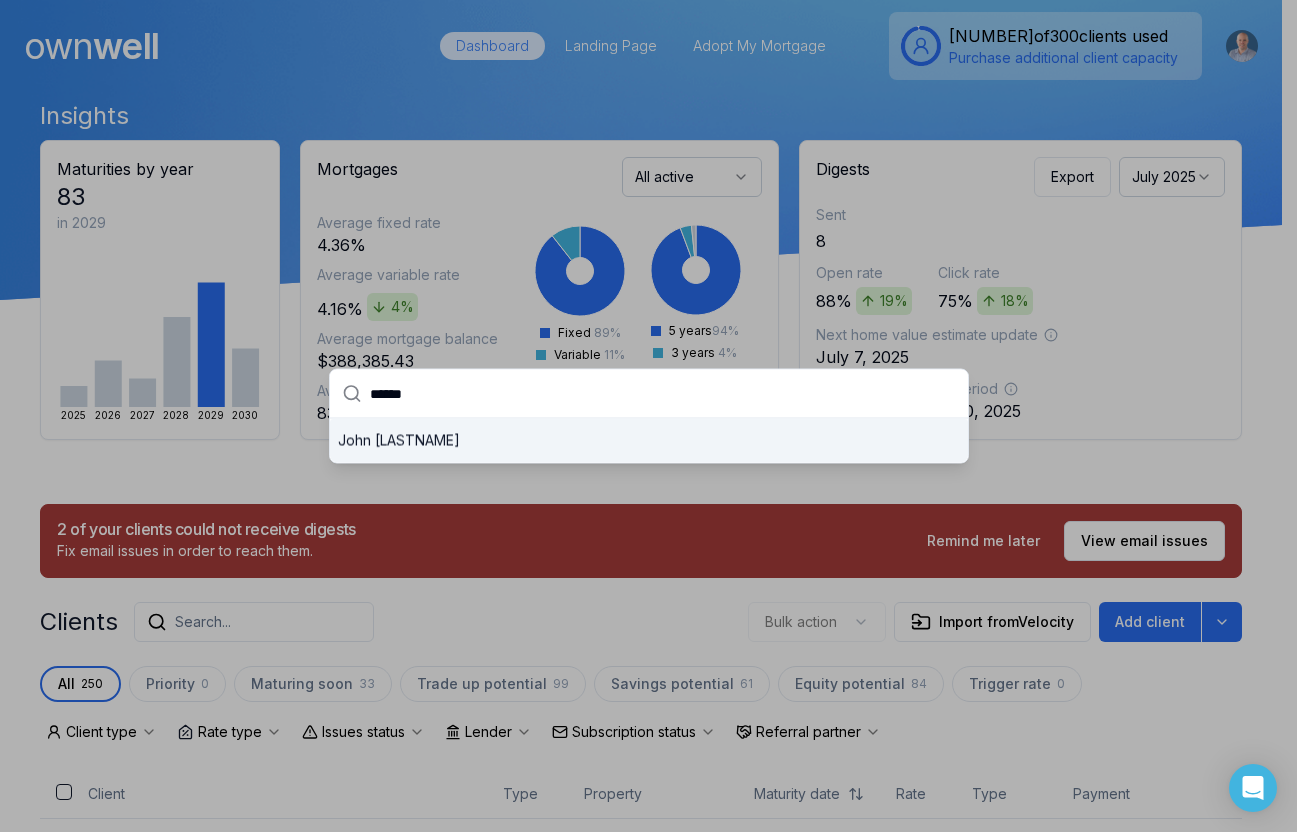 type on "******" 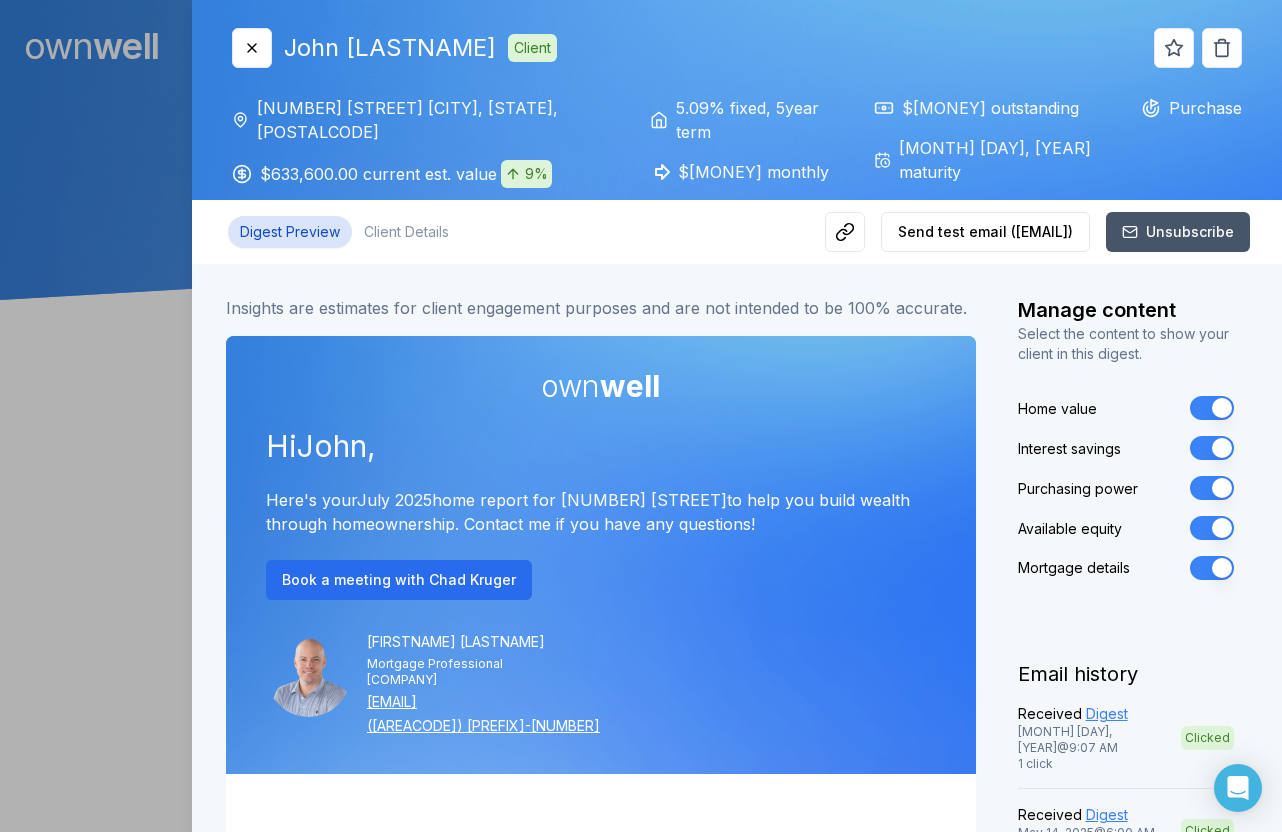 scroll, scrollTop: 655, scrollLeft: 0, axis: vertical 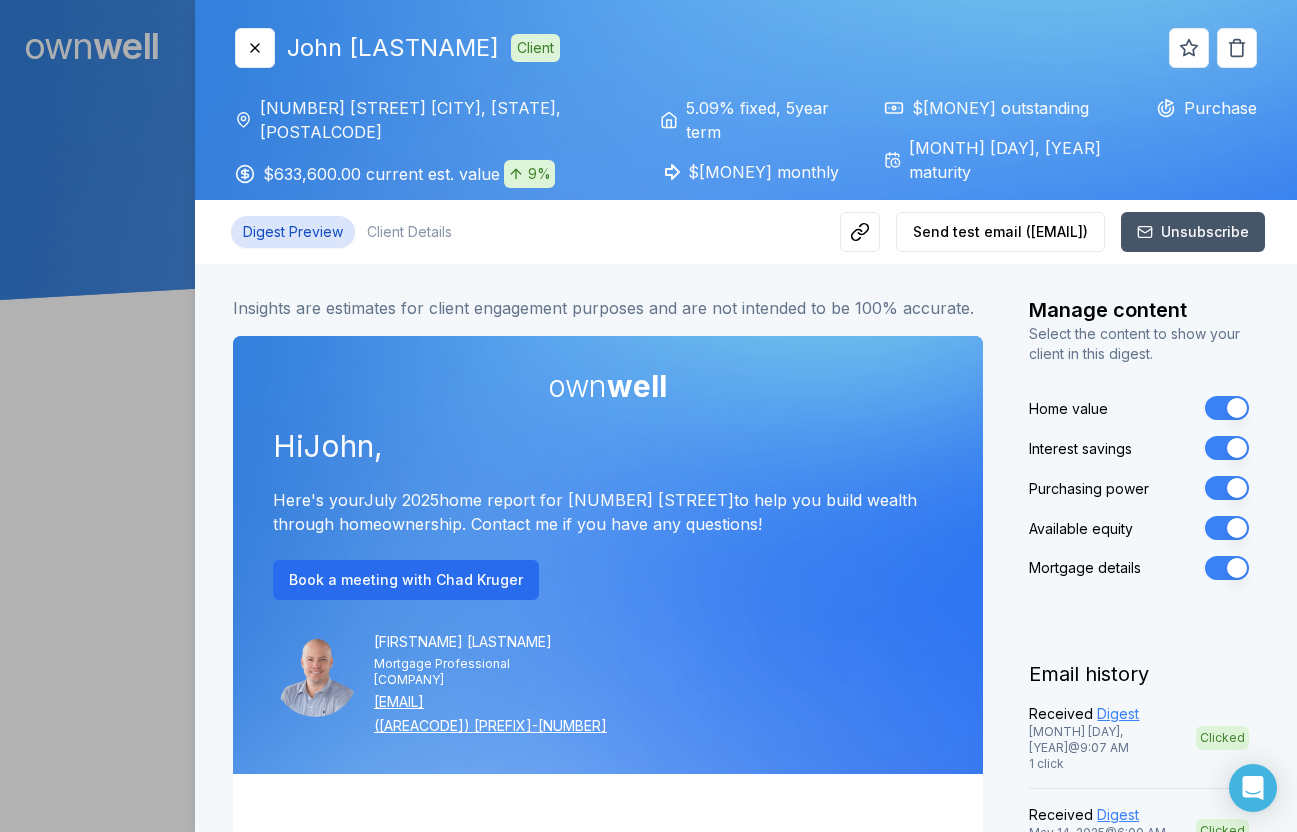 click on "Ownwell's platform is not optimized for mobile at this time. For the best experience, please use a desktop or laptop to manage your account. Note: The personalized homeownership reports you generate for clients are fully mobile-friendly and can be easily viewed on any device. own well Dashboard Landing Page Adopt My Mortgage [NUMBER] of [NUMBER] clients used Purchase additional client capacity [MONEY] Close [FIRSTNAME] [LASTNAME] Client [NUMBER] [STREET] [CITY], [STATE], [POSTALCODE] $[MONEY] current est. value [PERCENT]% [PERCENT]% fixed , [NUMBER] year term $[MONEY] monthly $[MONEY] outstanding [MONTH] [DAY], [YEAR] maturity Purchase Digest Preview Client Details Send test email ( [EMAIL] ) Unsubscribe Insights are estimates for client engagement purposes and are not intended to be 100% accurate. own well Hi [FIRSTNAME] , Here's your [MONTH] [YEAR] home report for [NUMBER] [STREET] to help you build wealth through homeownership. Contact me if you have any questions! Book a meeting with [FIRSTNAME] [LASTNAME]" at bounding box center (648, 150) 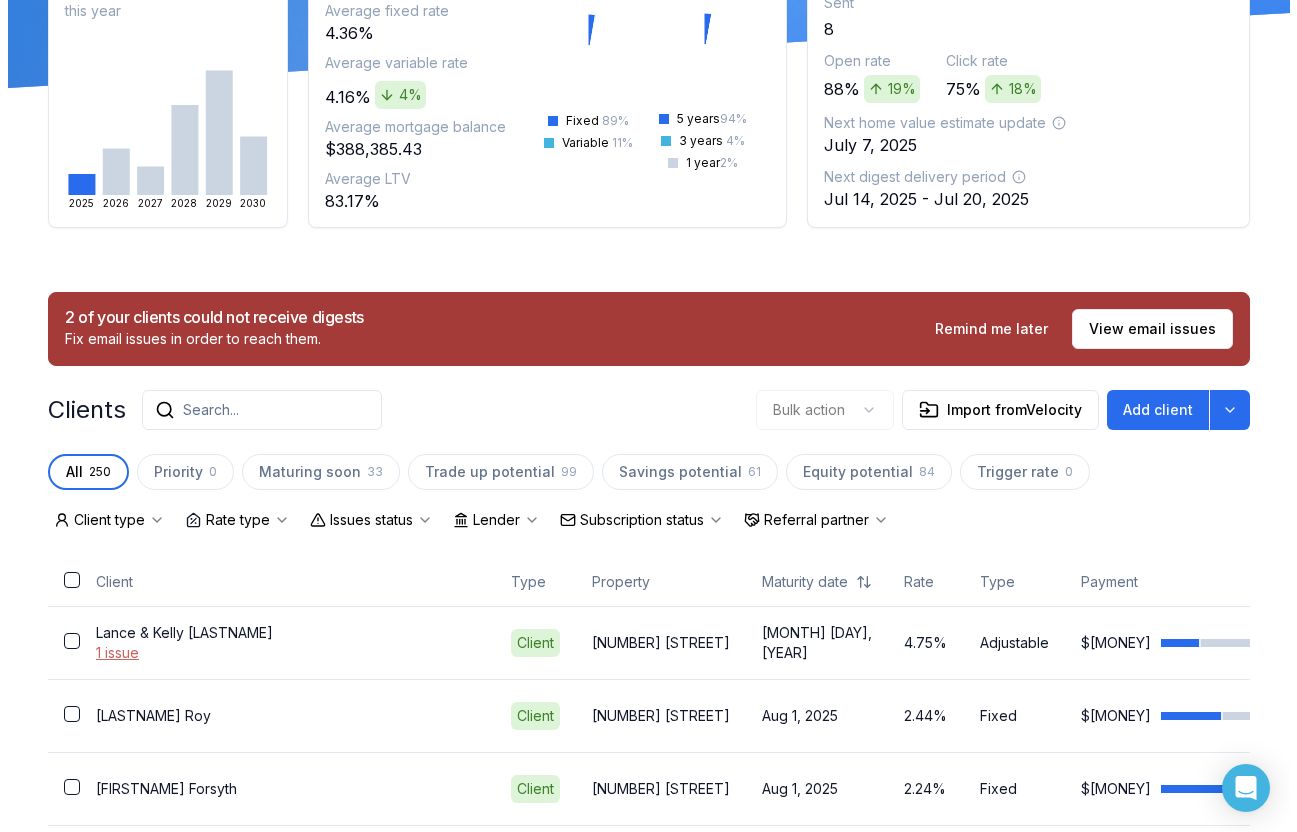 scroll, scrollTop: 0, scrollLeft: 0, axis: both 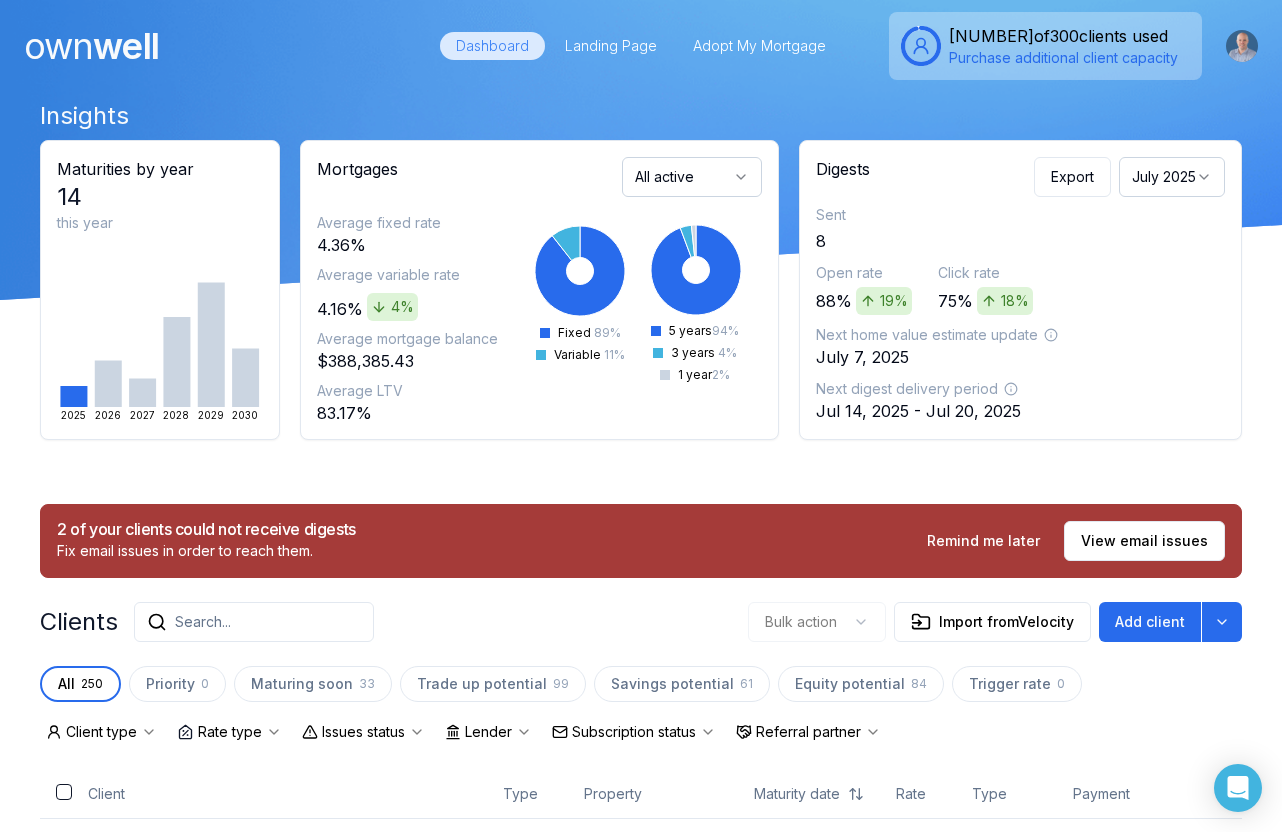 click on "Search..." at bounding box center (203, 622) 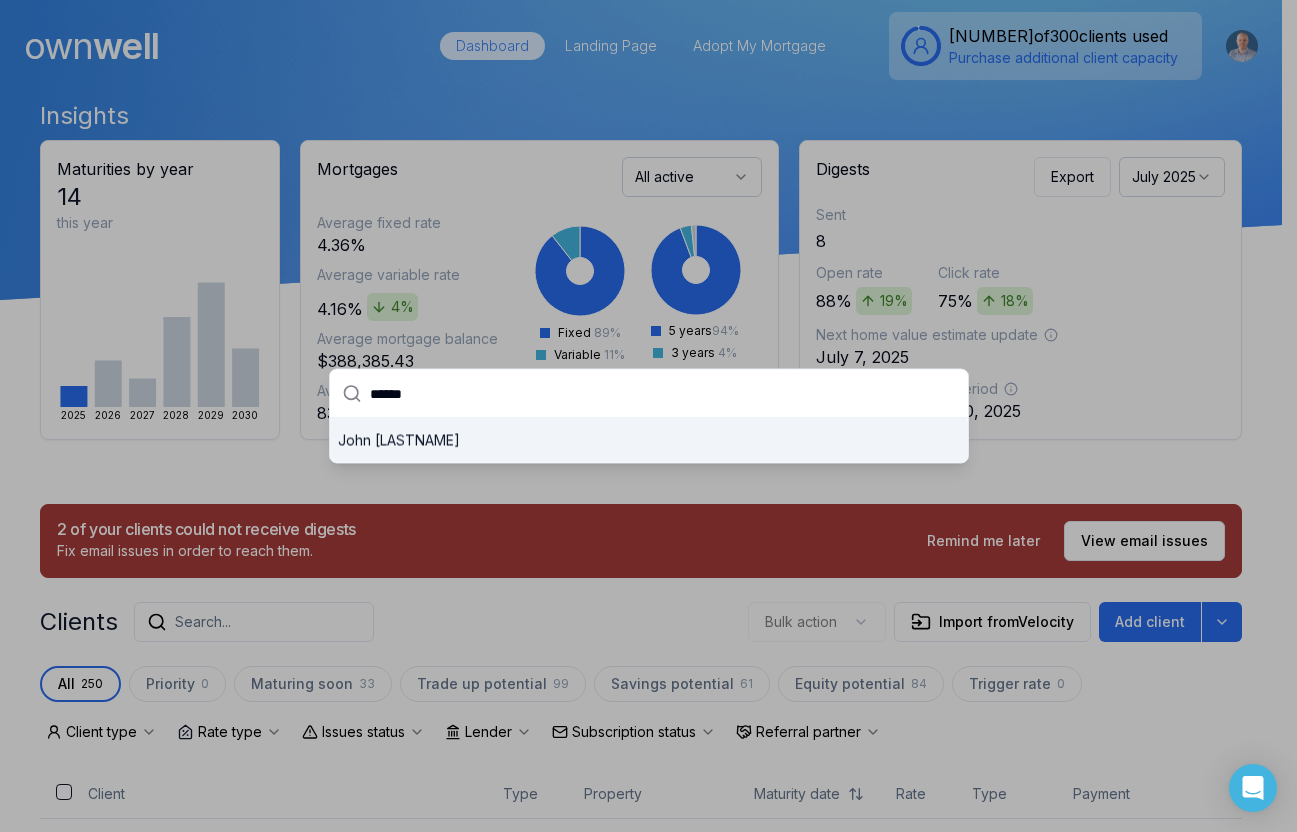 type on "******" 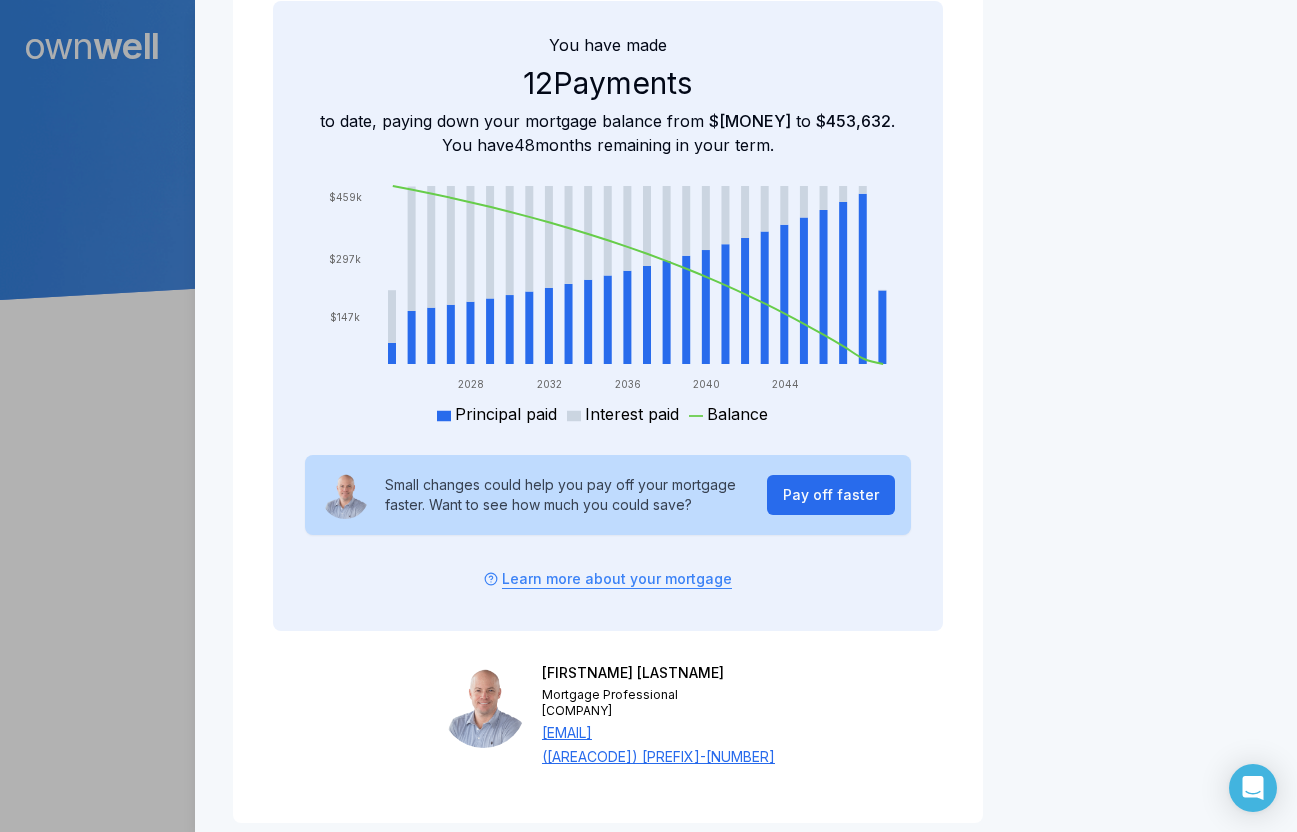 scroll, scrollTop: 3529, scrollLeft: 0, axis: vertical 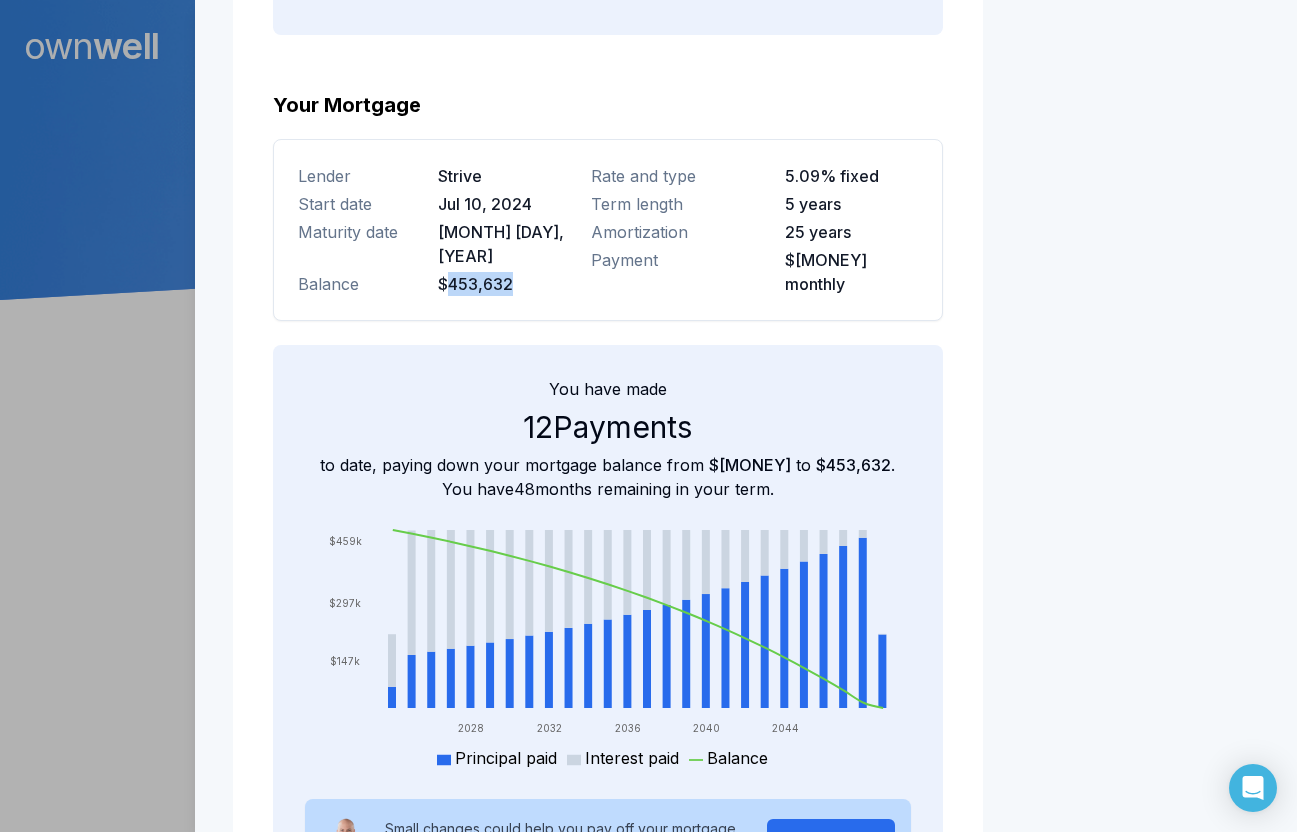 drag, startPoint x: 507, startPoint y: 237, endPoint x: 448, endPoint y: 237, distance: 59 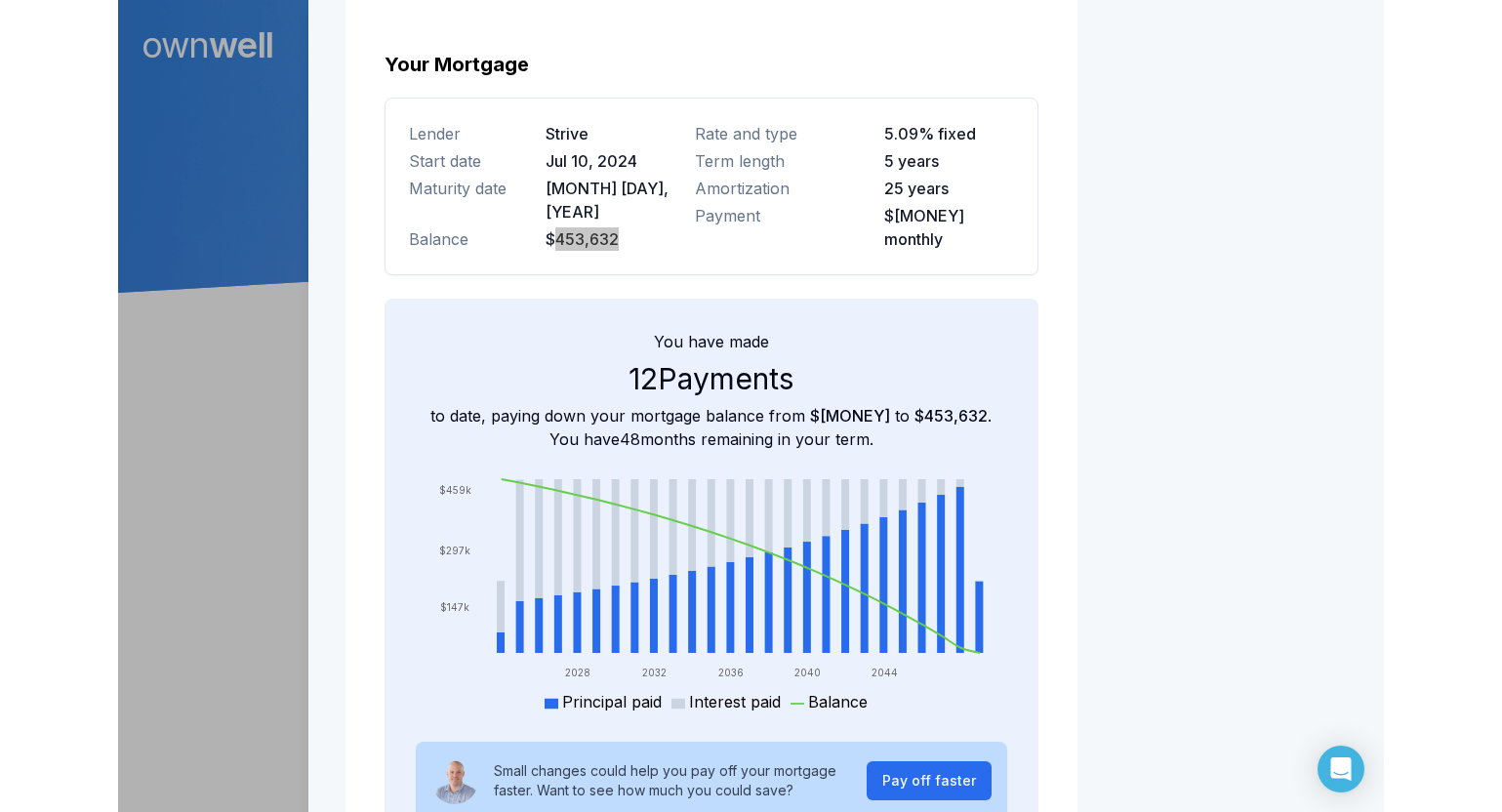 scroll, scrollTop: 3490, scrollLeft: 0, axis: vertical 